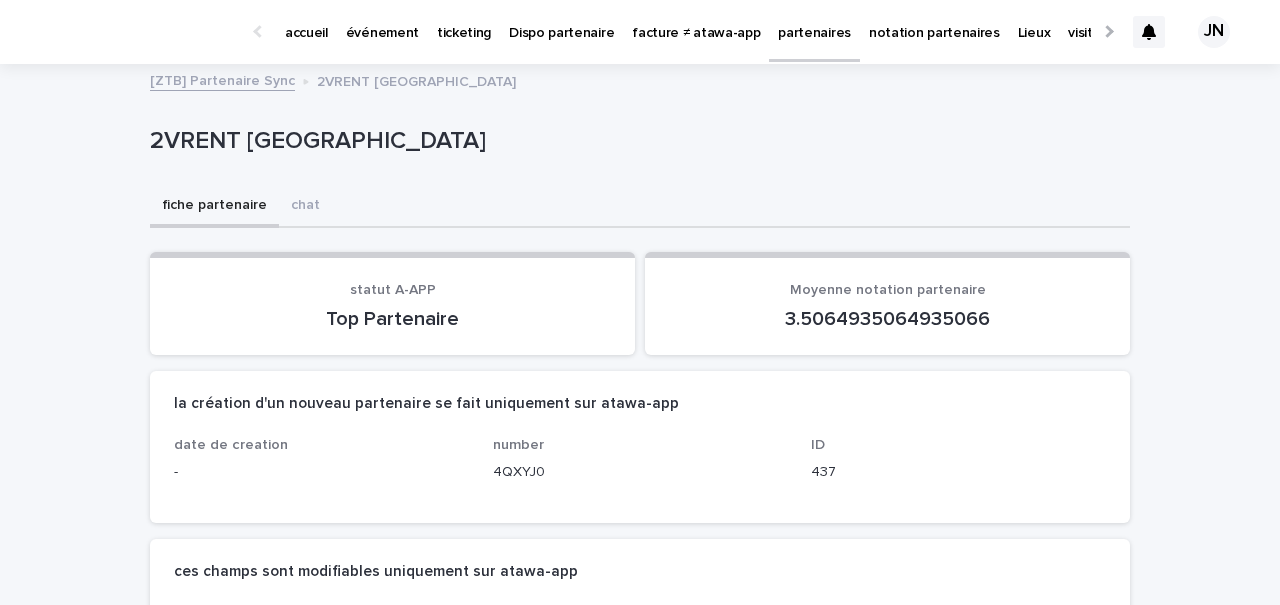 scroll, scrollTop: 0, scrollLeft: 0, axis: both 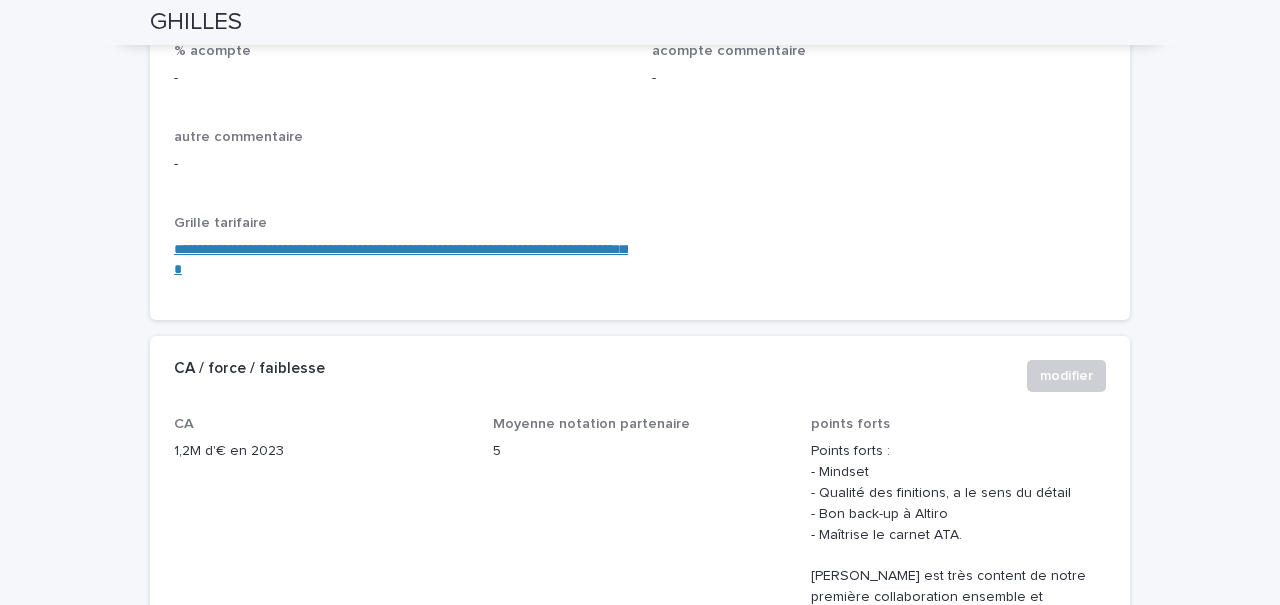 click on "**********" at bounding box center (403, 259) 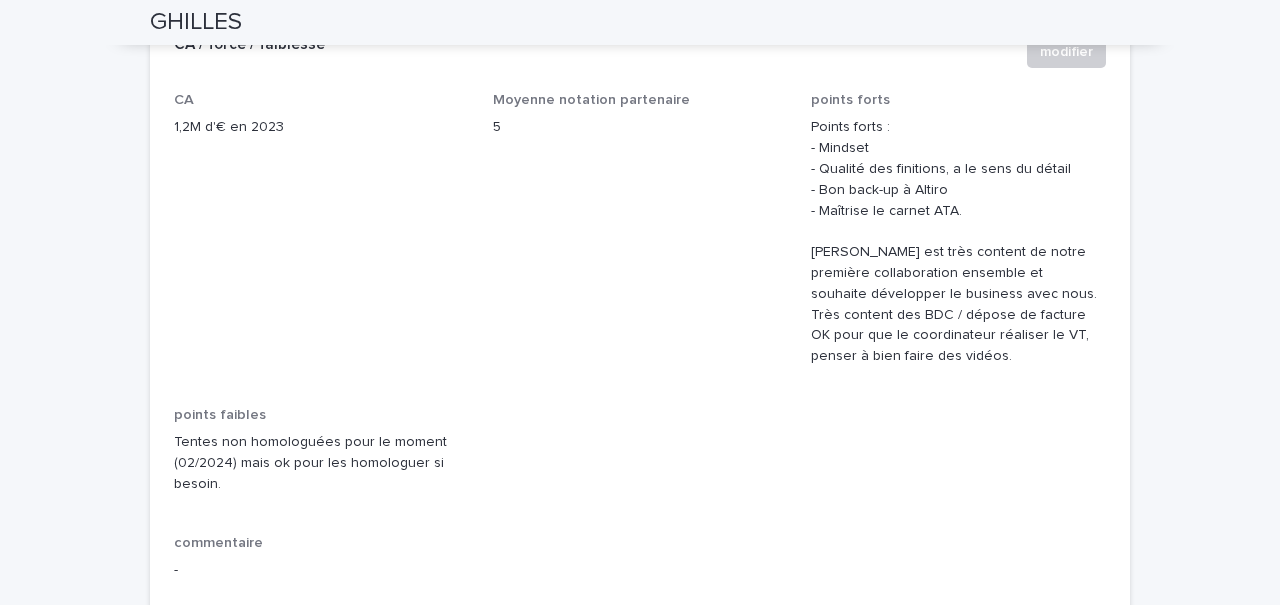 scroll, scrollTop: 2284, scrollLeft: 0, axis: vertical 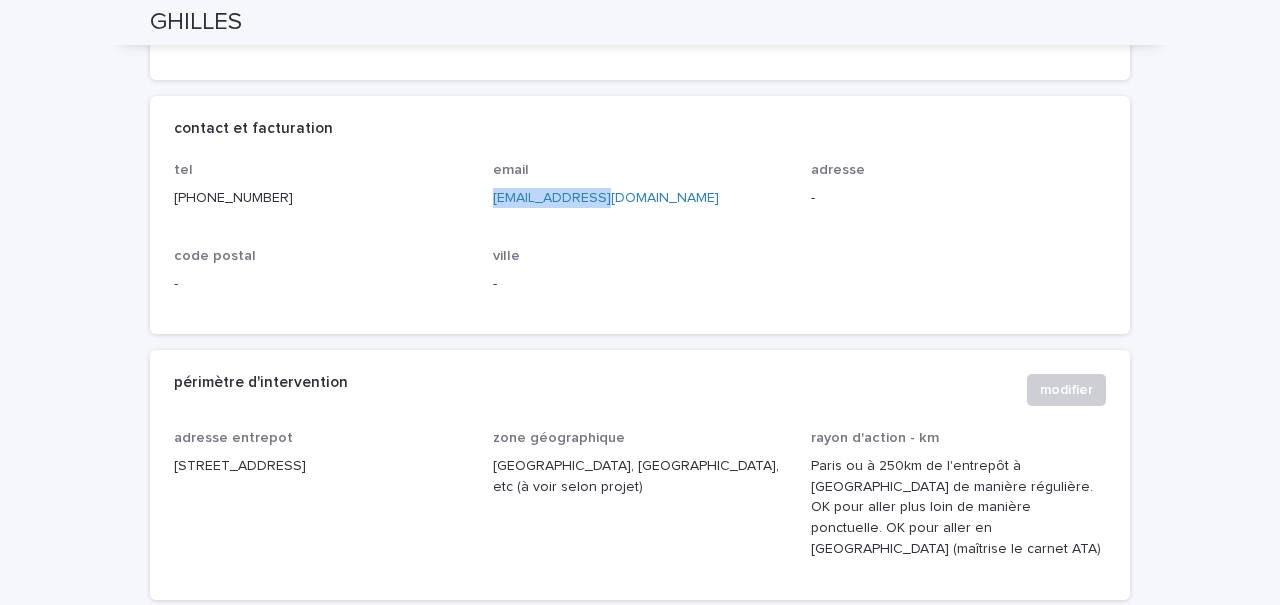 drag, startPoint x: 603, startPoint y: 196, endPoint x: 486, endPoint y: 196, distance: 117 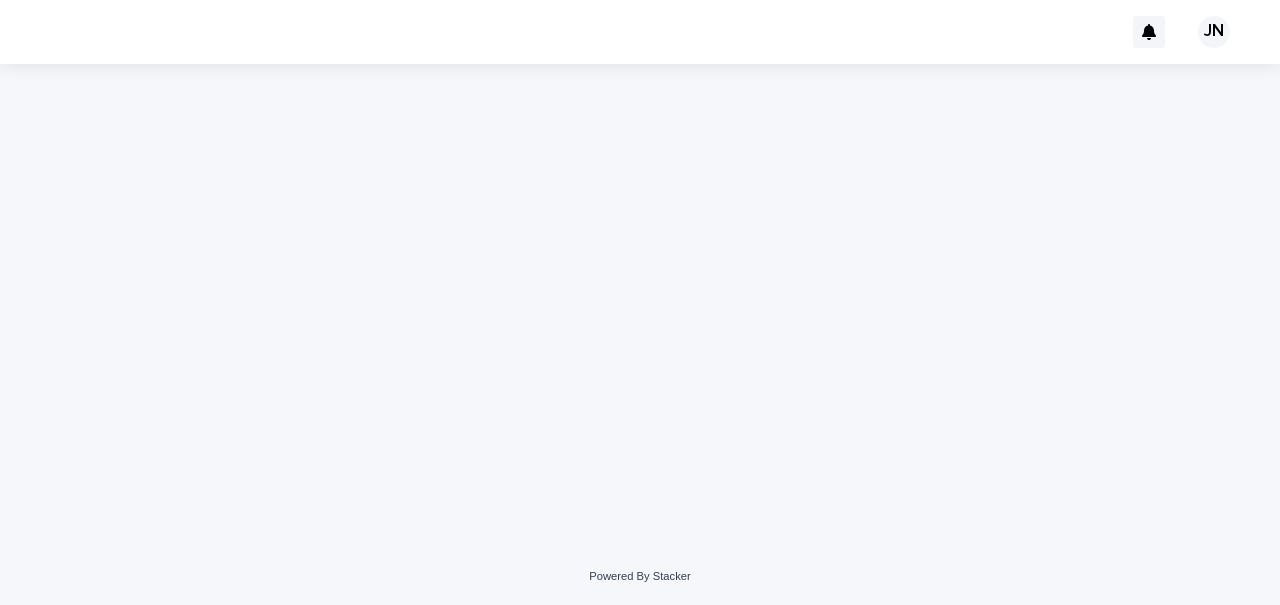 scroll, scrollTop: 0, scrollLeft: 0, axis: both 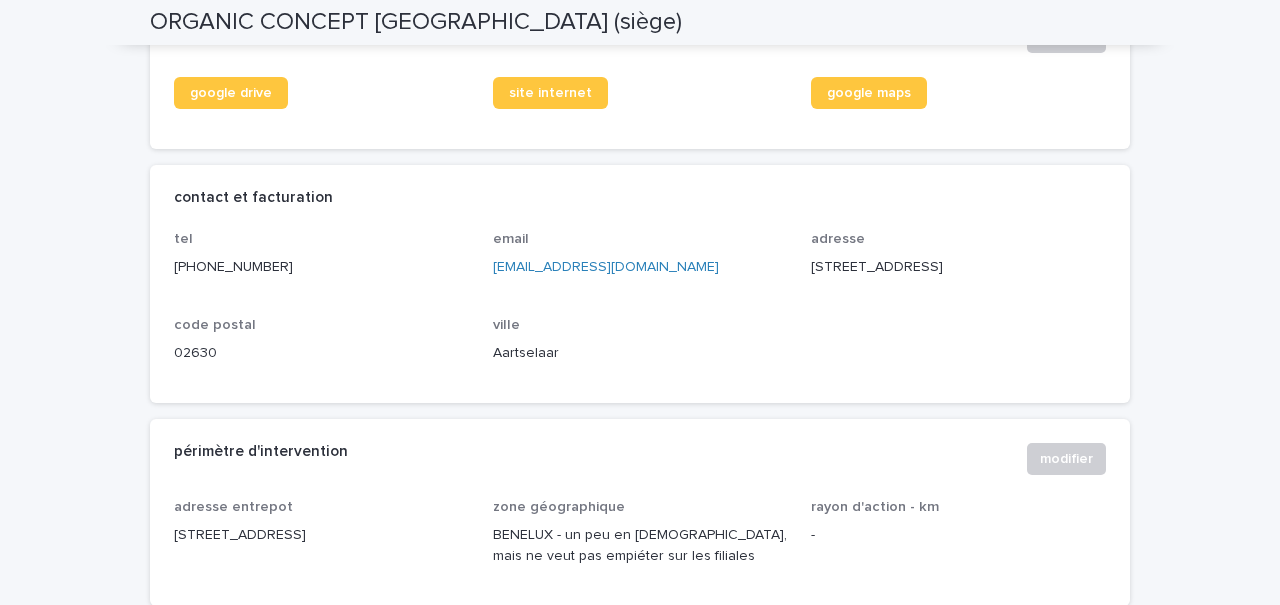 drag, startPoint x: 707, startPoint y: 266, endPoint x: 482, endPoint y: 265, distance: 225.00223 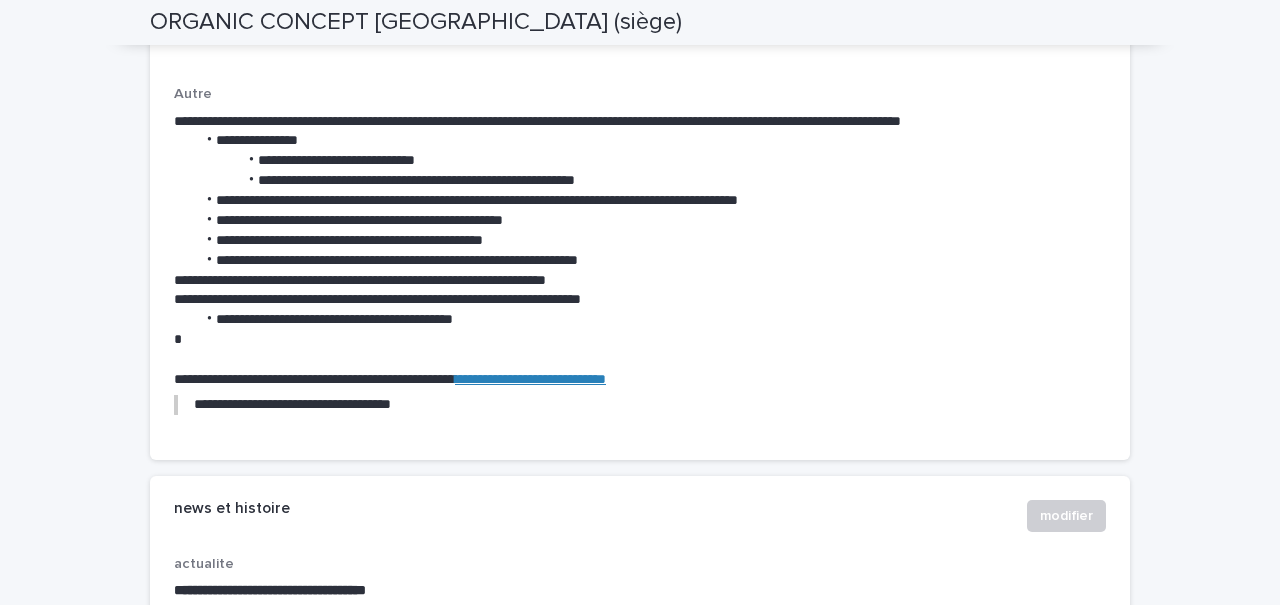 scroll, scrollTop: 6234, scrollLeft: 0, axis: vertical 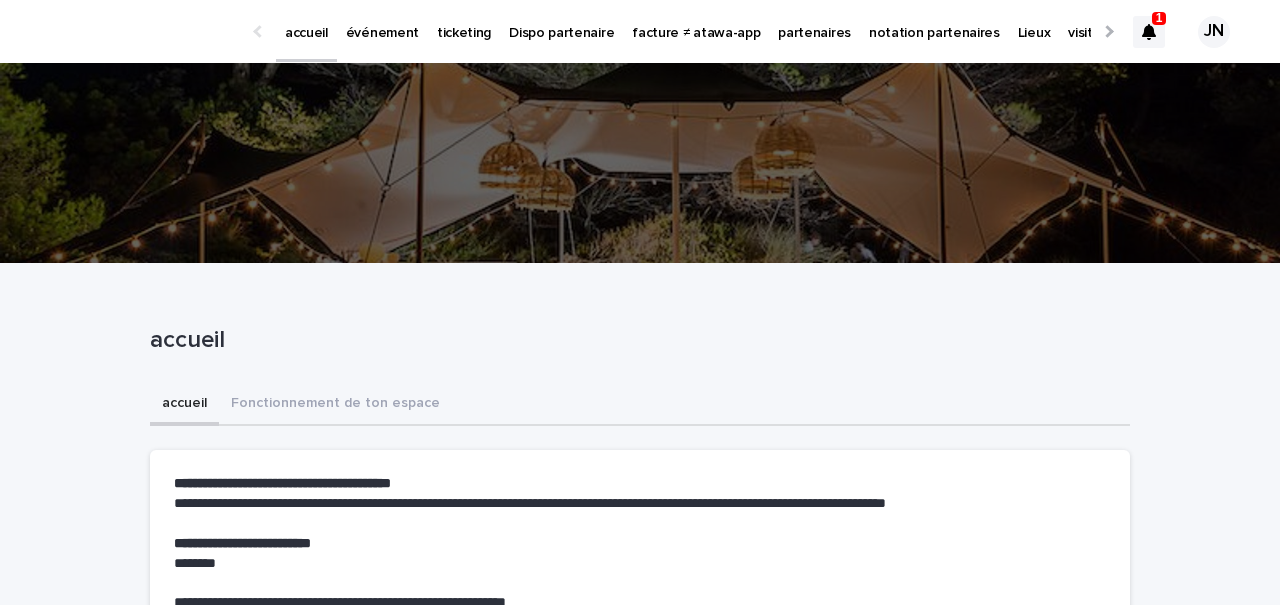 click on "partenaires" at bounding box center [814, 21] 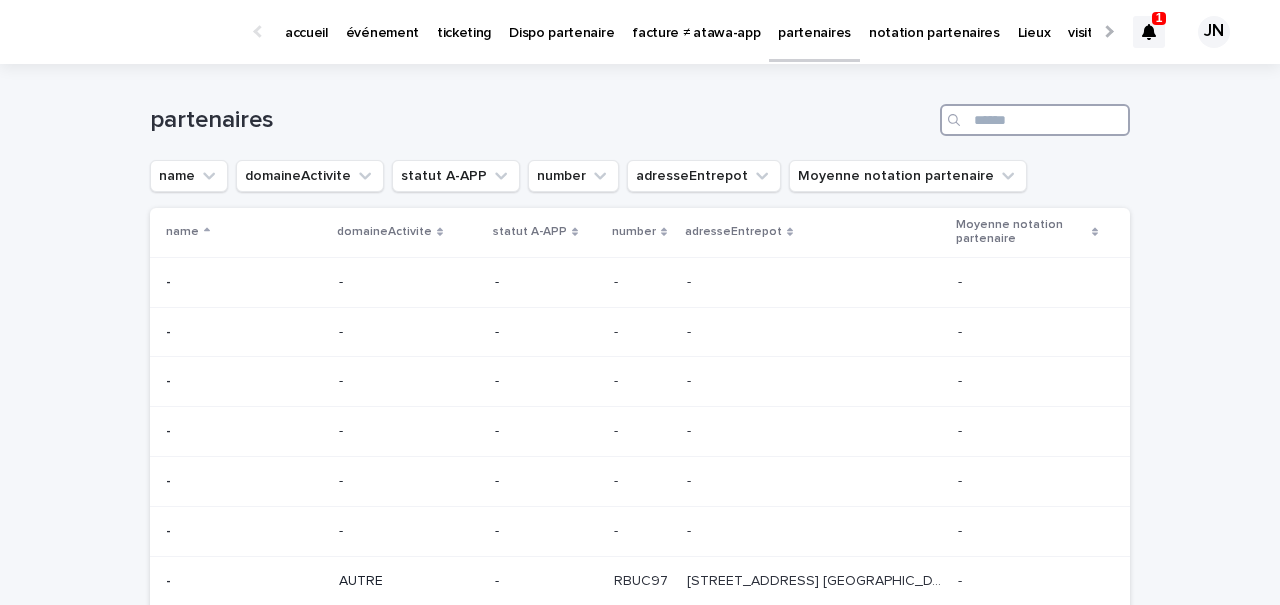 click at bounding box center (1035, 120) 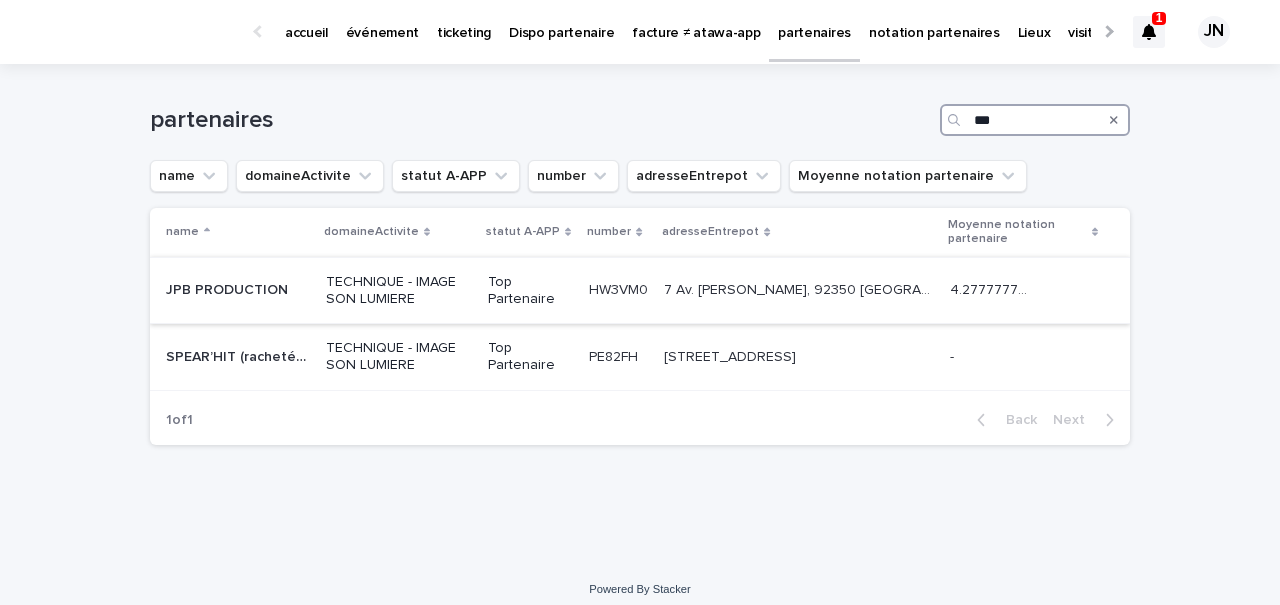 type on "***" 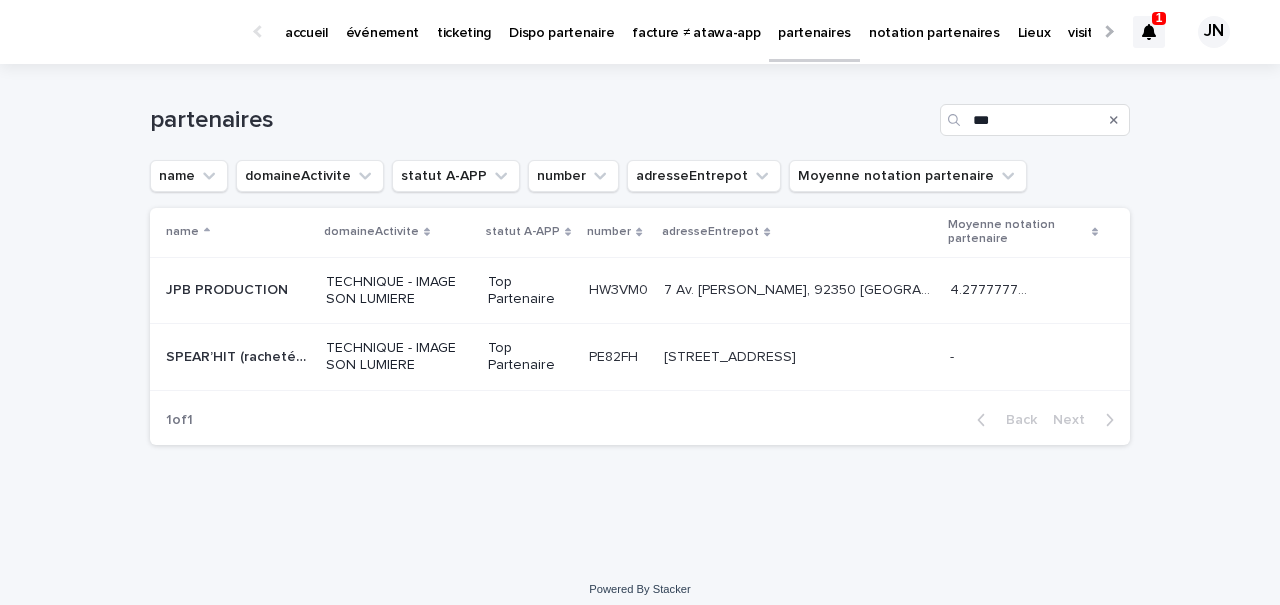 click on "HW3VM0" at bounding box center (620, 288) 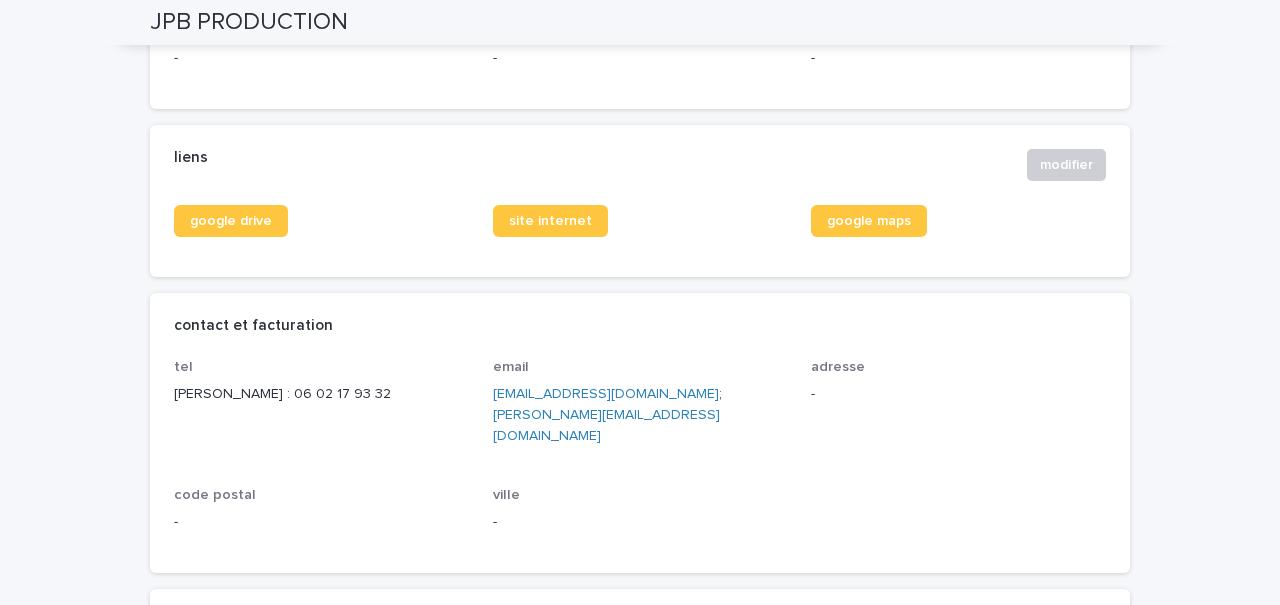 scroll, scrollTop: 784, scrollLeft: 0, axis: vertical 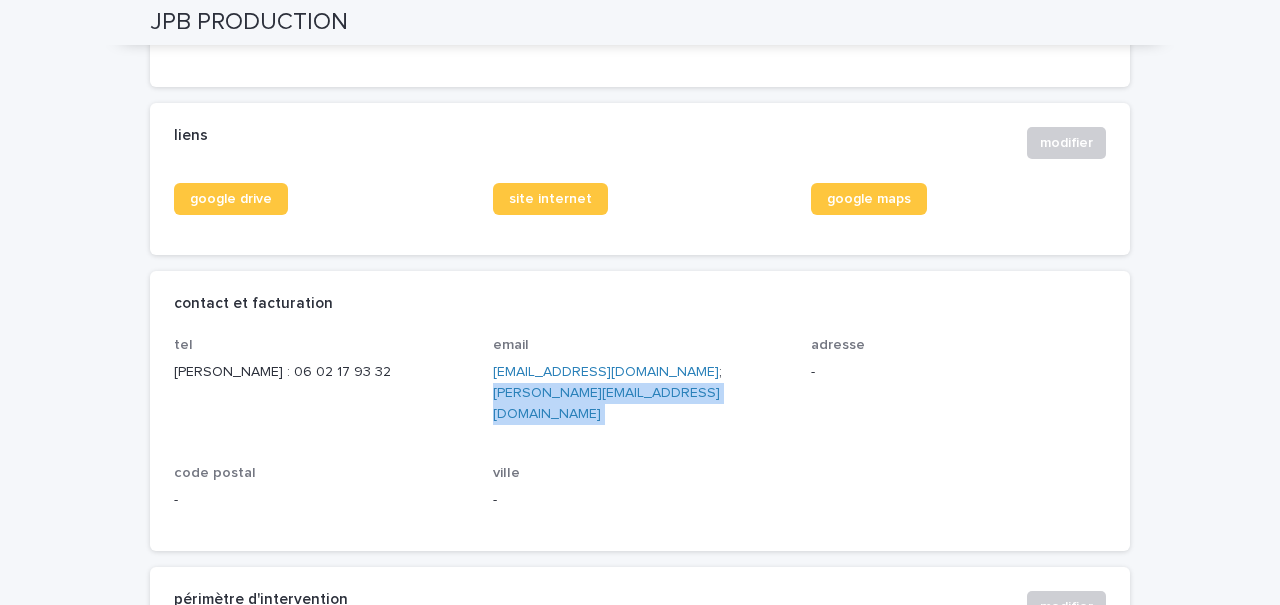 drag, startPoint x: 629, startPoint y: 373, endPoint x: 656, endPoint y: 346, distance: 38.183765 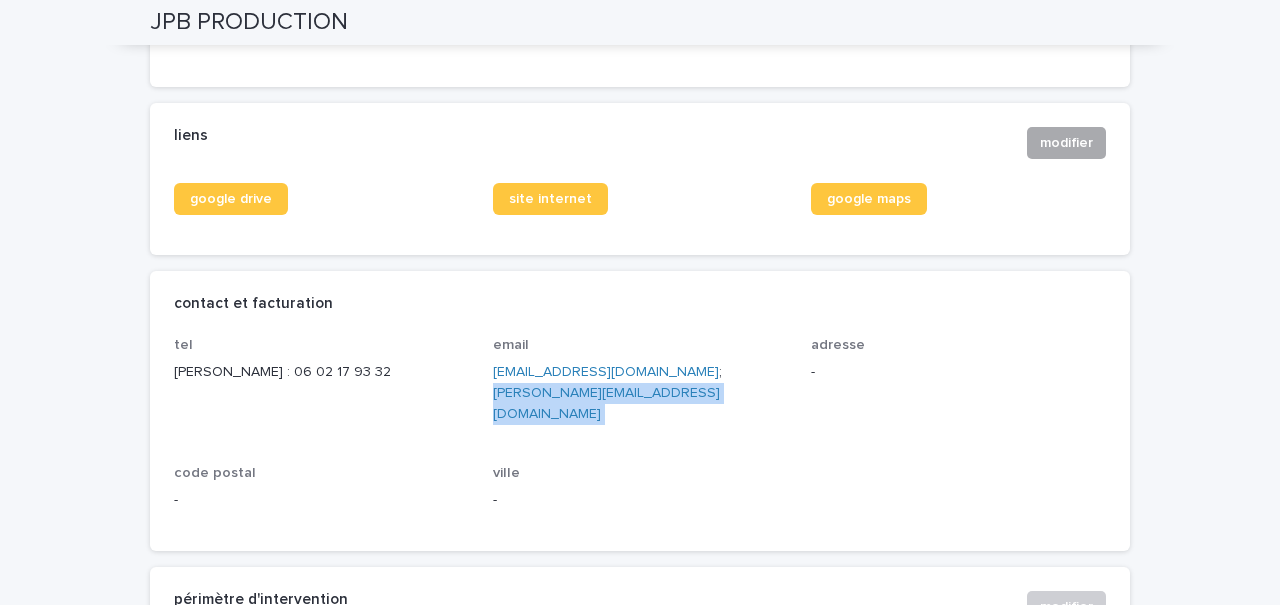 click on "modifier" at bounding box center (1066, 143) 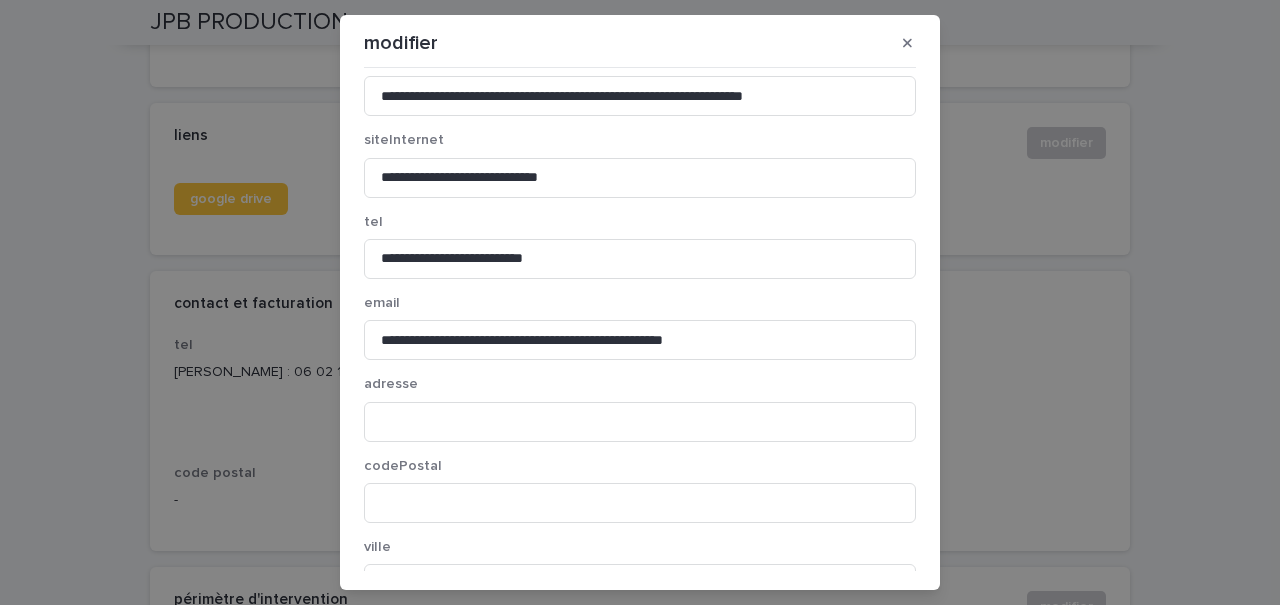 scroll, scrollTop: 44, scrollLeft: 0, axis: vertical 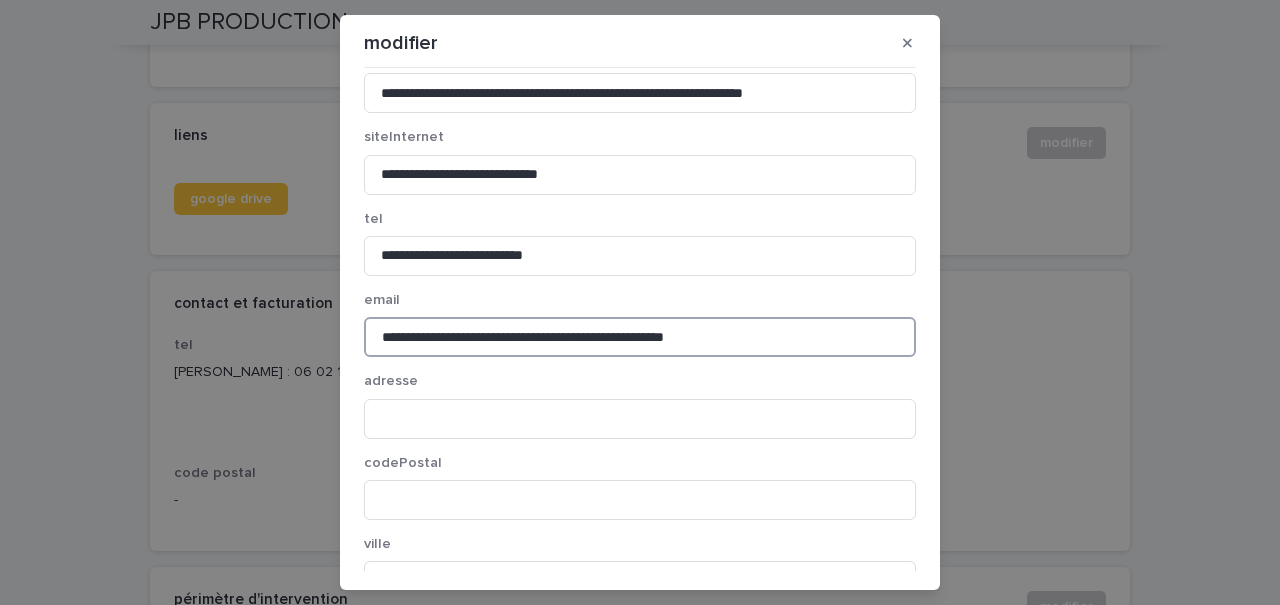 drag, startPoint x: 544, startPoint y: 335, endPoint x: 339, endPoint y: 336, distance: 205.00244 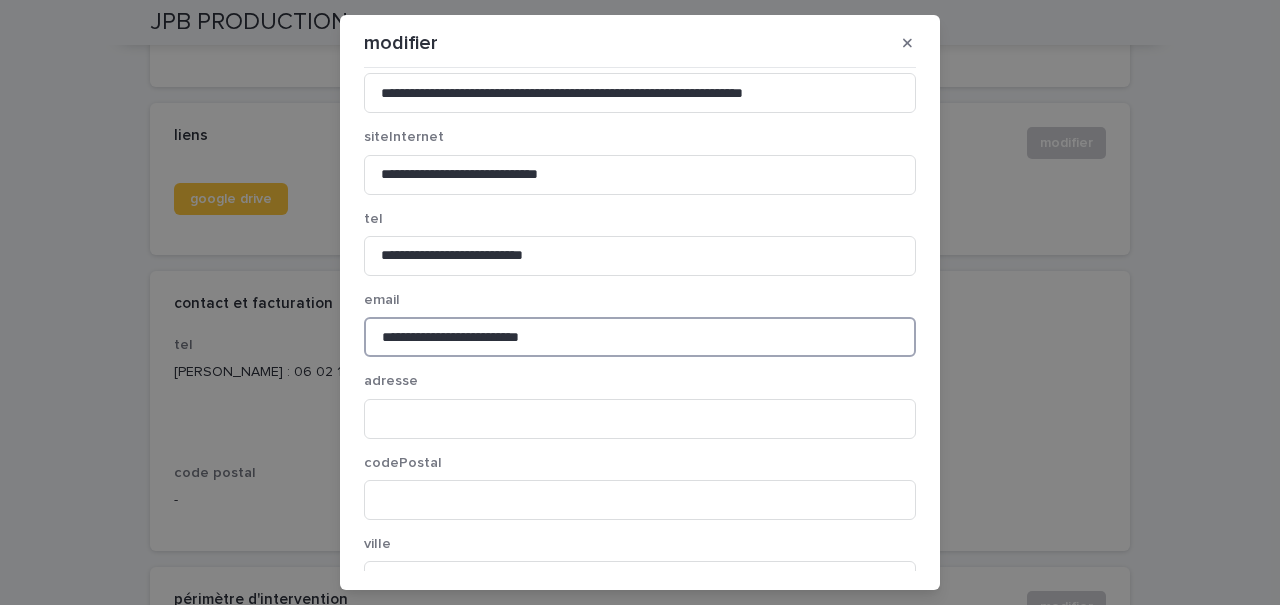 scroll, scrollTop: 236, scrollLeft: 0, axis: vertical 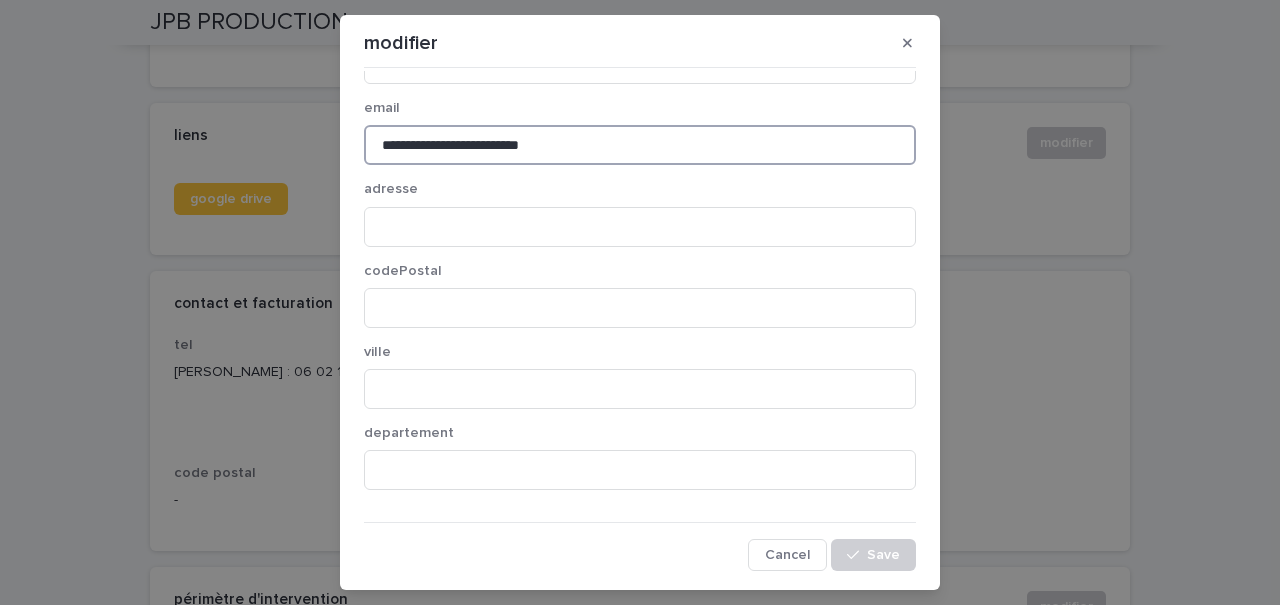 type on "**********" 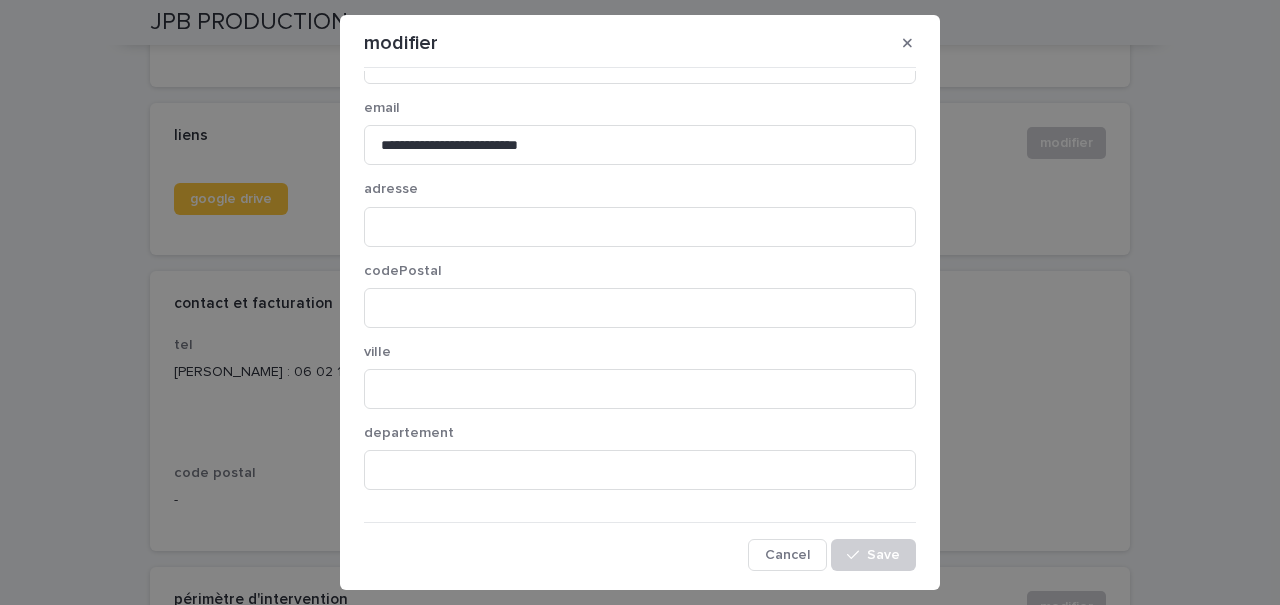 click on "**********" at bounding box center (640, 302) 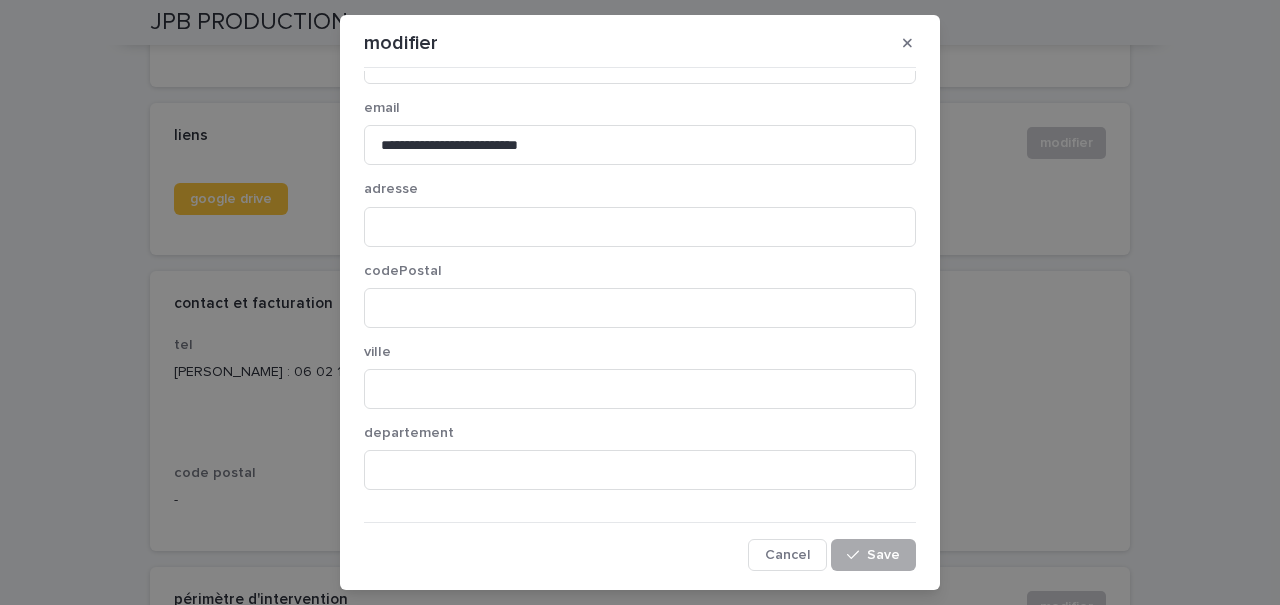 click on "Save" at bounding box center (873, 555) 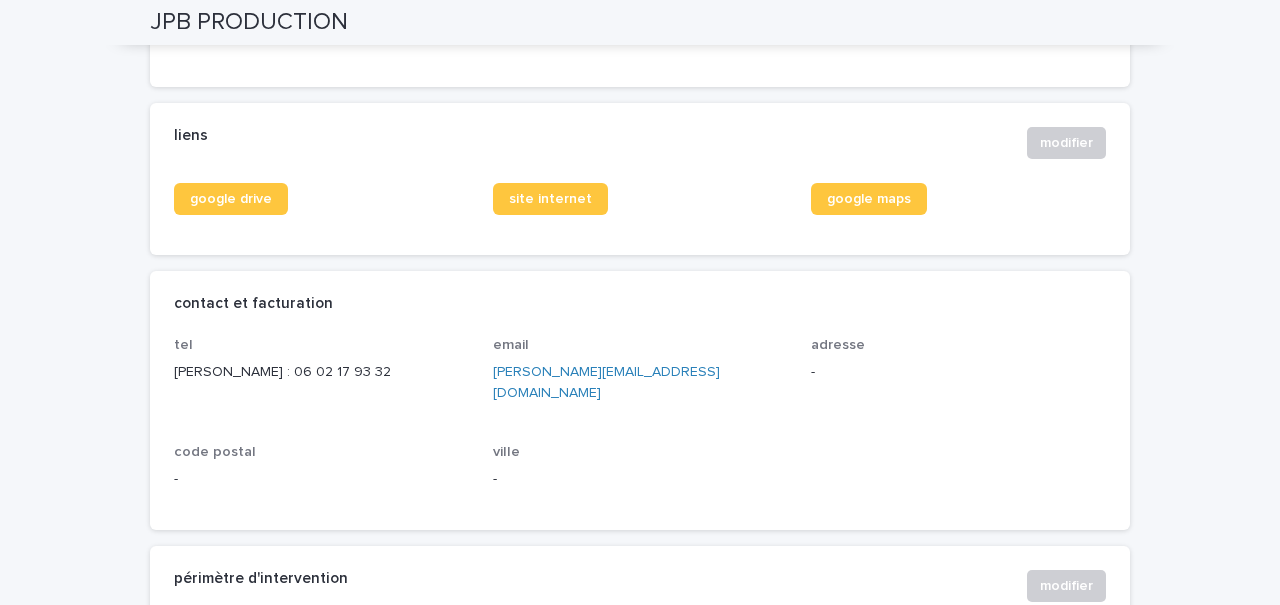 click on "tel [PERSON_NAME] : [PHONE_NUMBER] email [PERSON_NAME][EMAIL_ADDRESS][DOMAIN_NAME]   adresse - code postal - ville -" at bounding box center (640, 421) 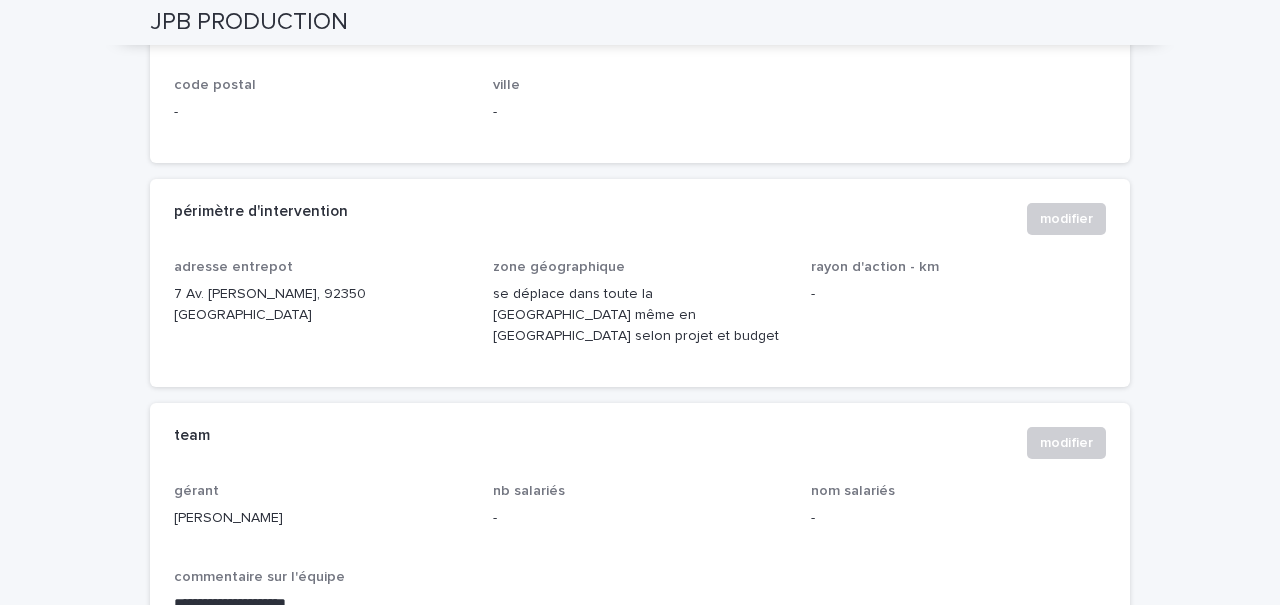 scroll, scrollTop: 0, scrollLeft: 0, axis: both 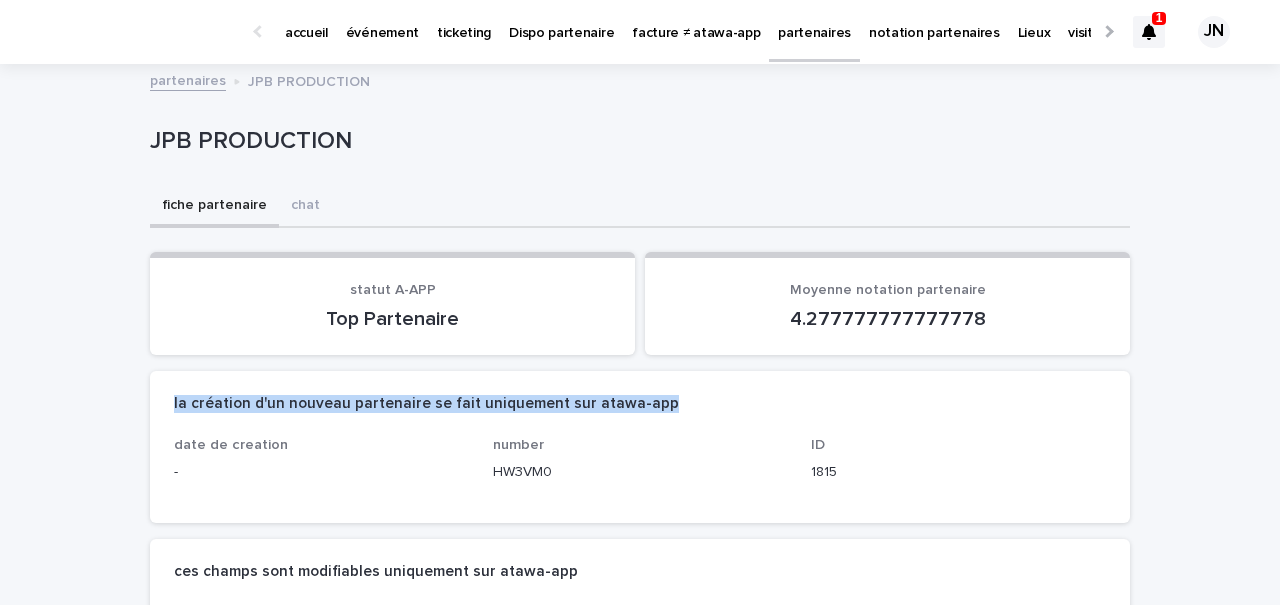 drag, startPoint x: 180, startPoint y: 394, endPoint x: 652, endPoint y: 400, distance: 472.03815 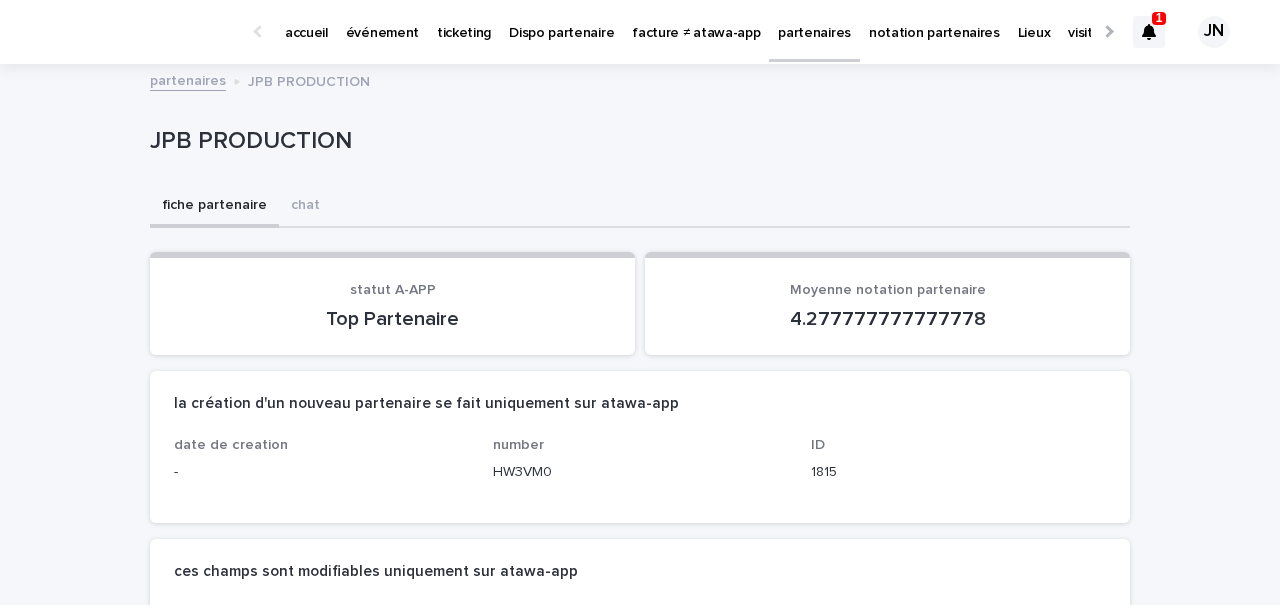 click 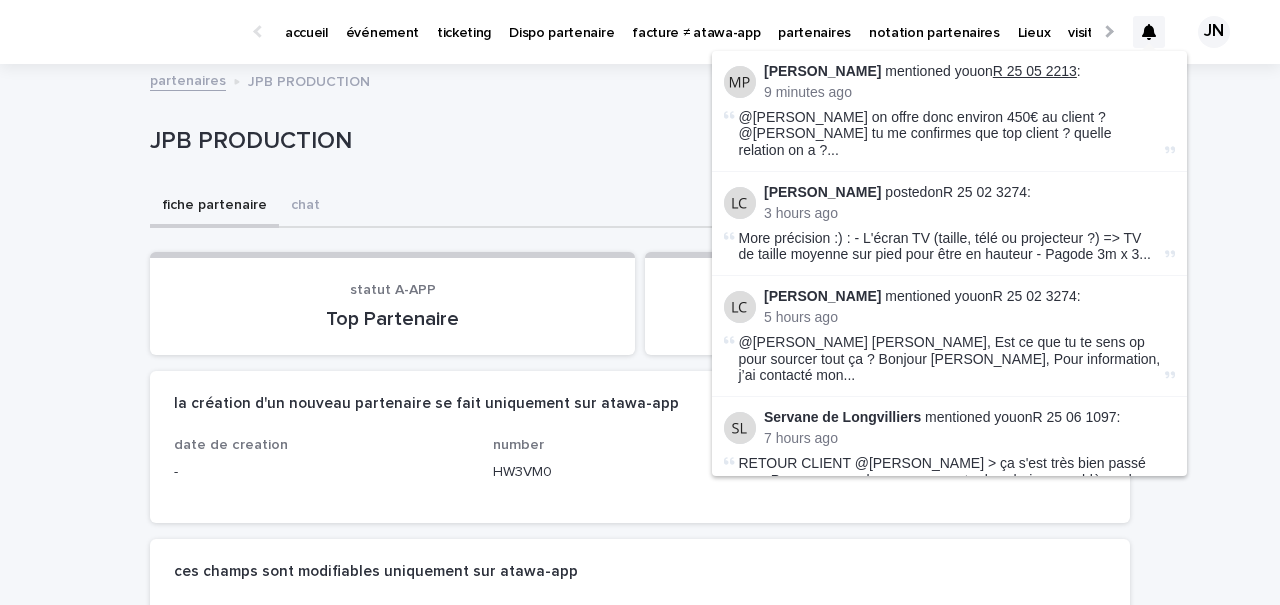 click on "R 25 05 2213" at bounding box center (1035, 71) 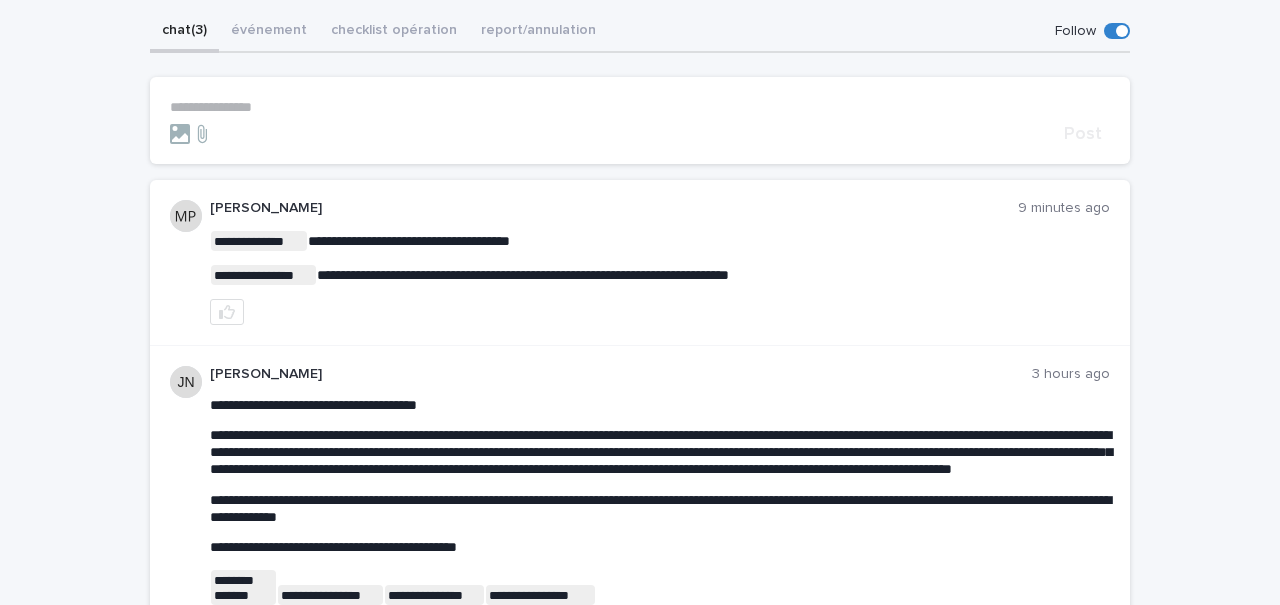 scroll, scrollTop: 226, scrollLeft: 0, axis: vertical 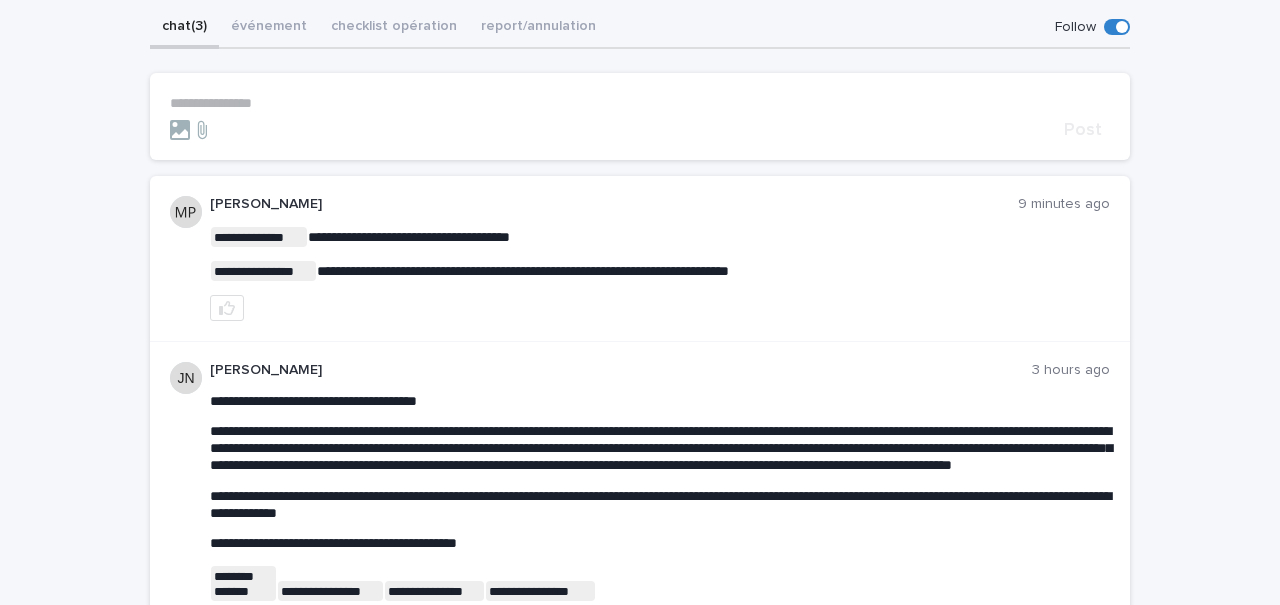 click on "**********" at bounding box center [640, 116] 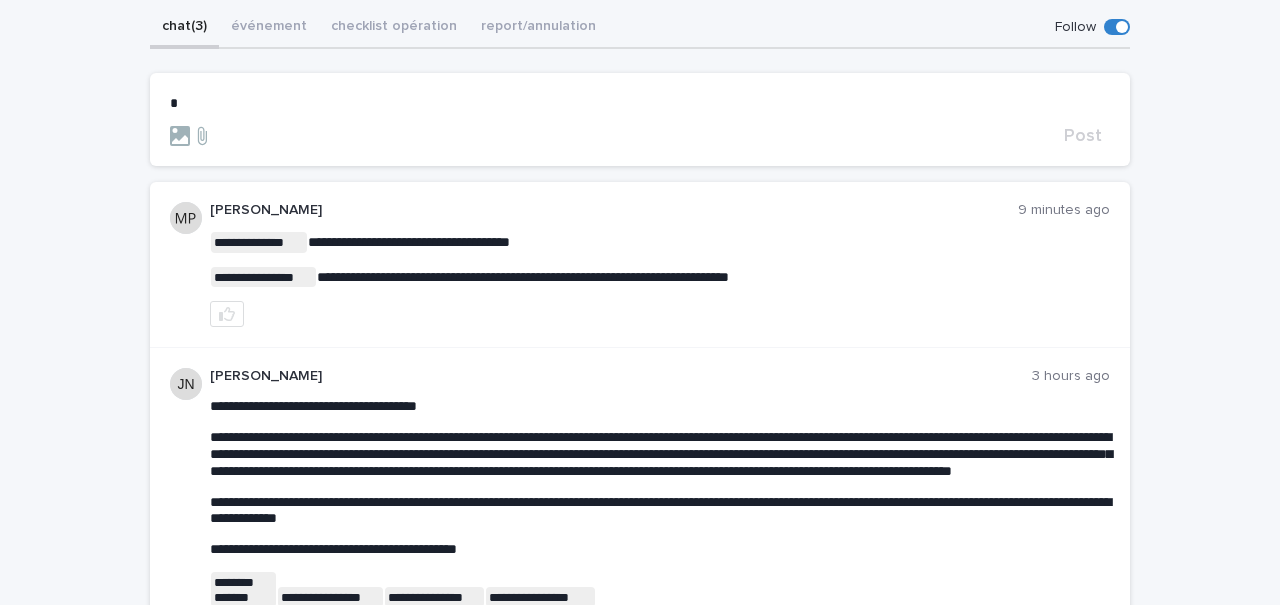 type 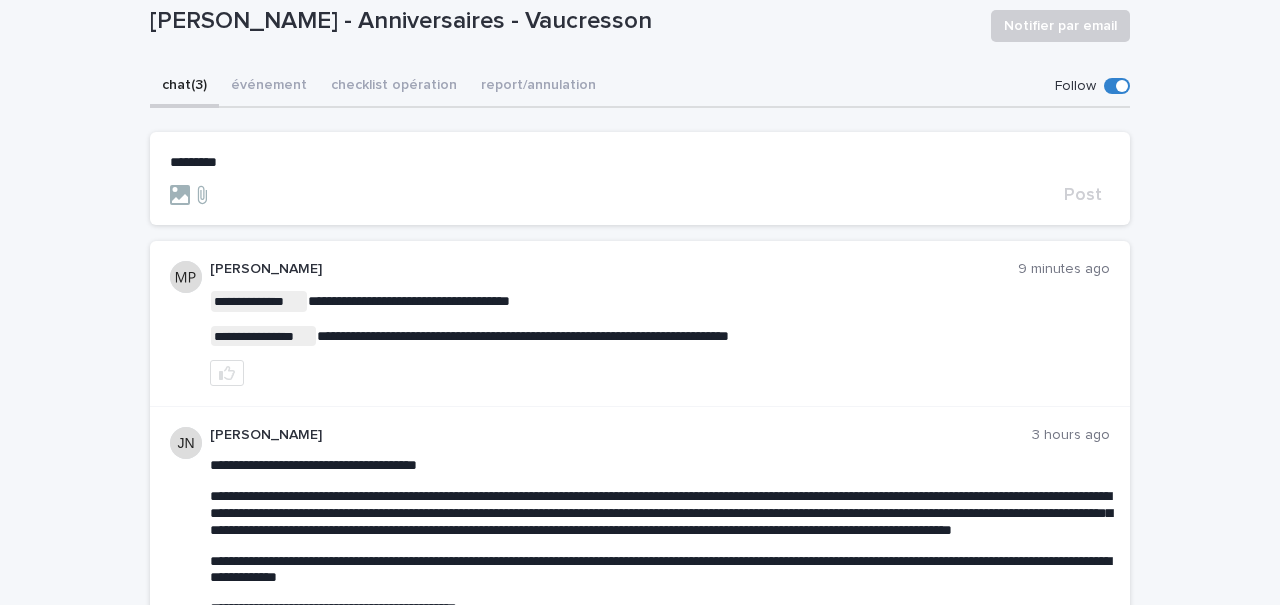 scroll, scrollTop: 92, scrollLeft: 0, axis: vertical 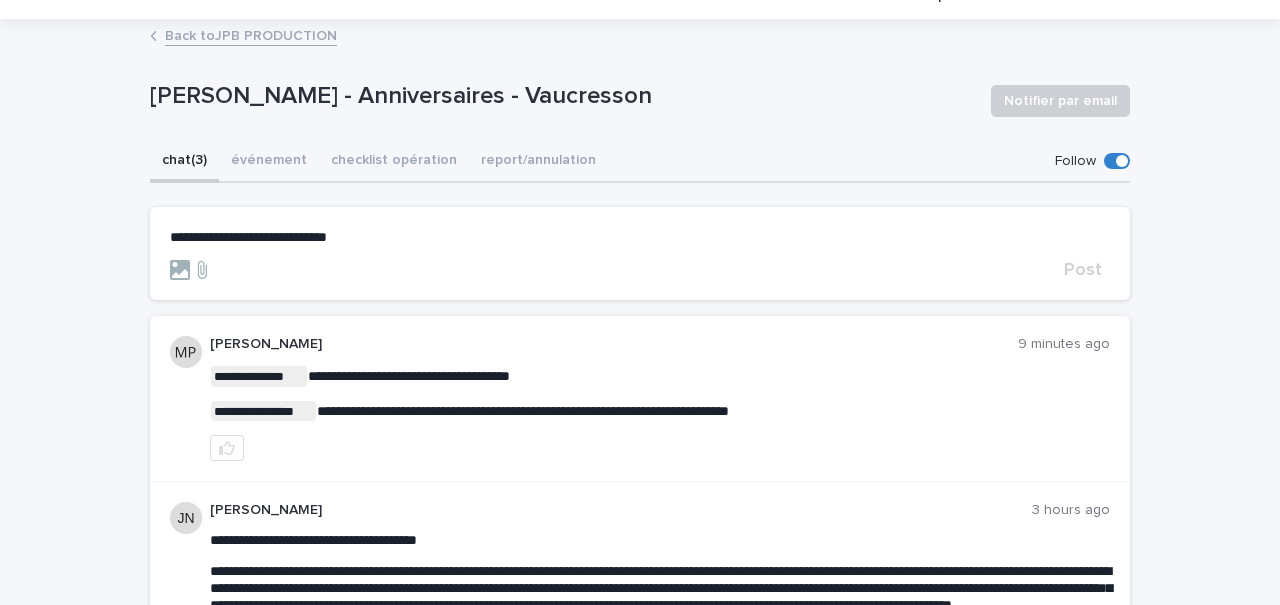 click on "**********" at bounding box center (248, 237) 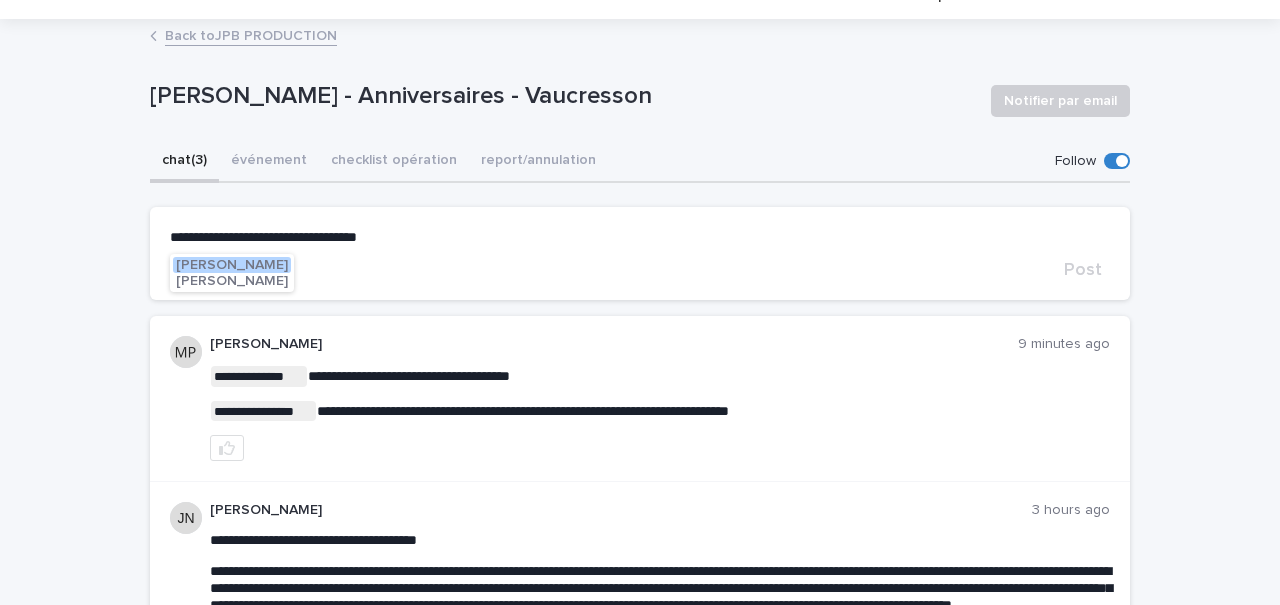 click on "[PERSON_NAME]" at bounding box center (232, 265) 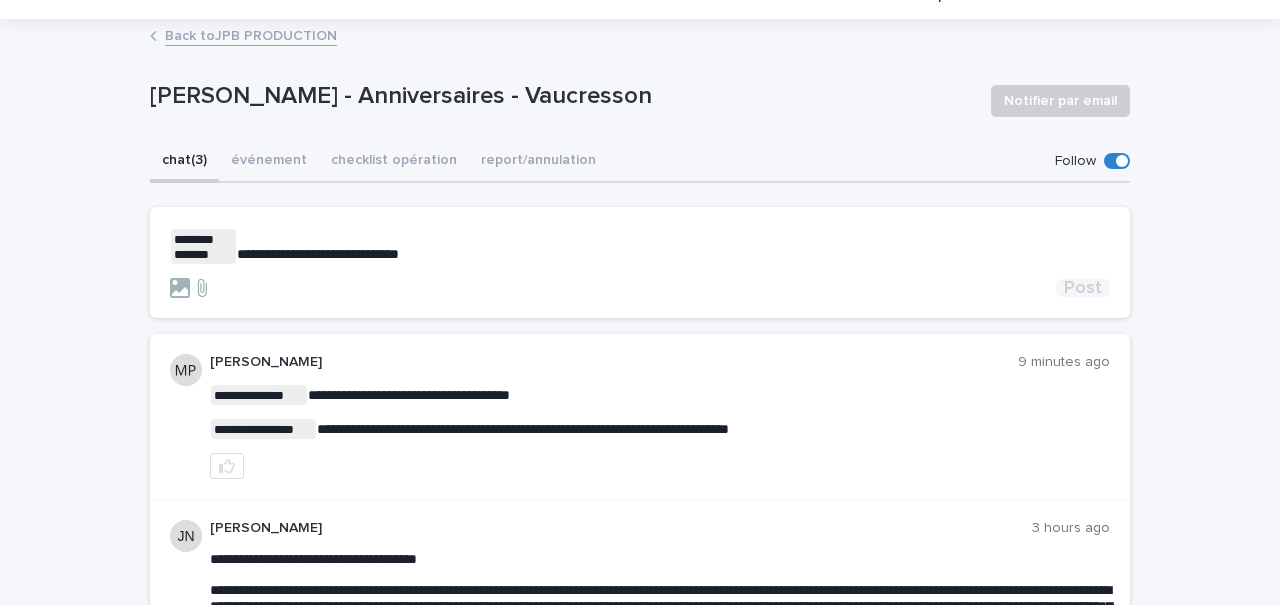 click on "Post" at bounding box center (1083, 288) 